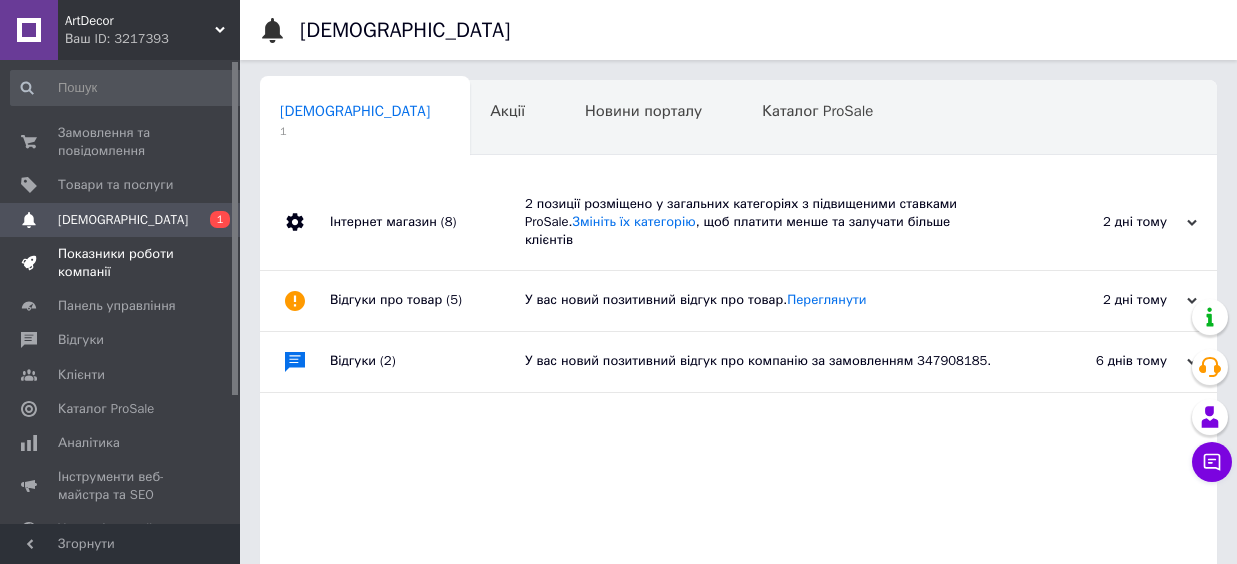 scroll, scrollTop: 0, scrollLeft: 0, axis: both 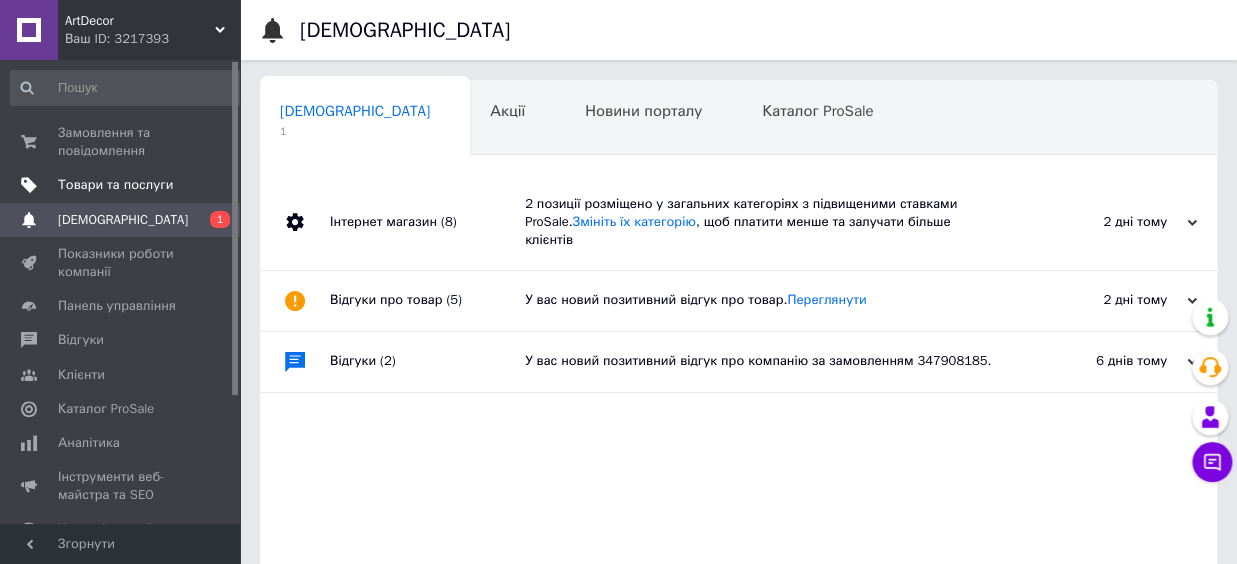 click on "Товари та послуги" at bounding box center [115, 185] 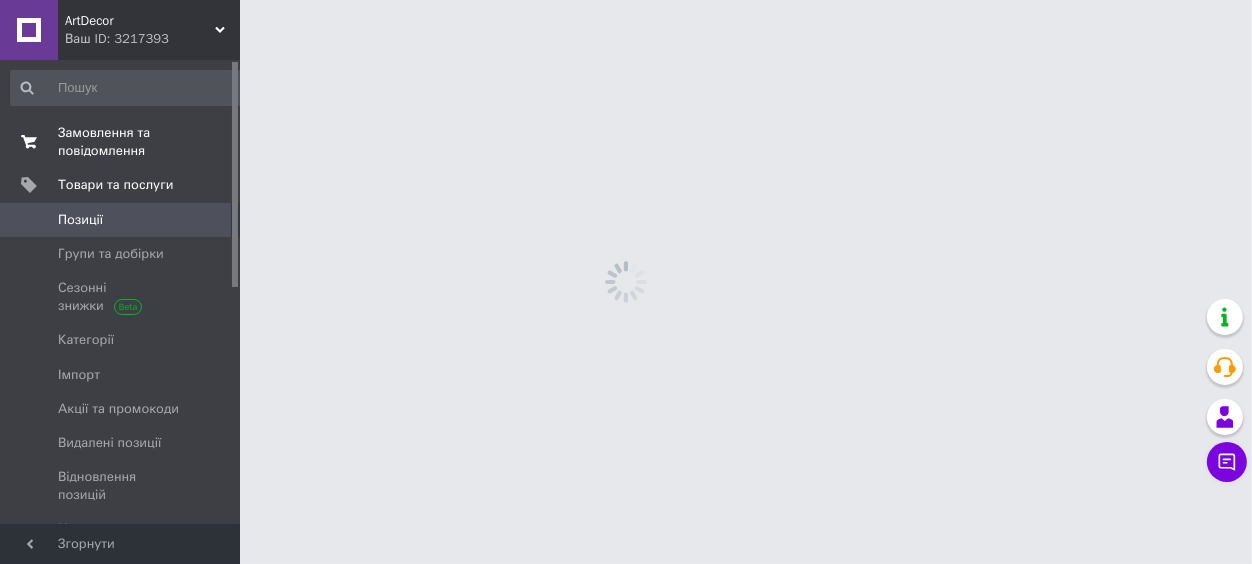 click on "Замовлення та повідомлення" at bounding box center (121, 142) 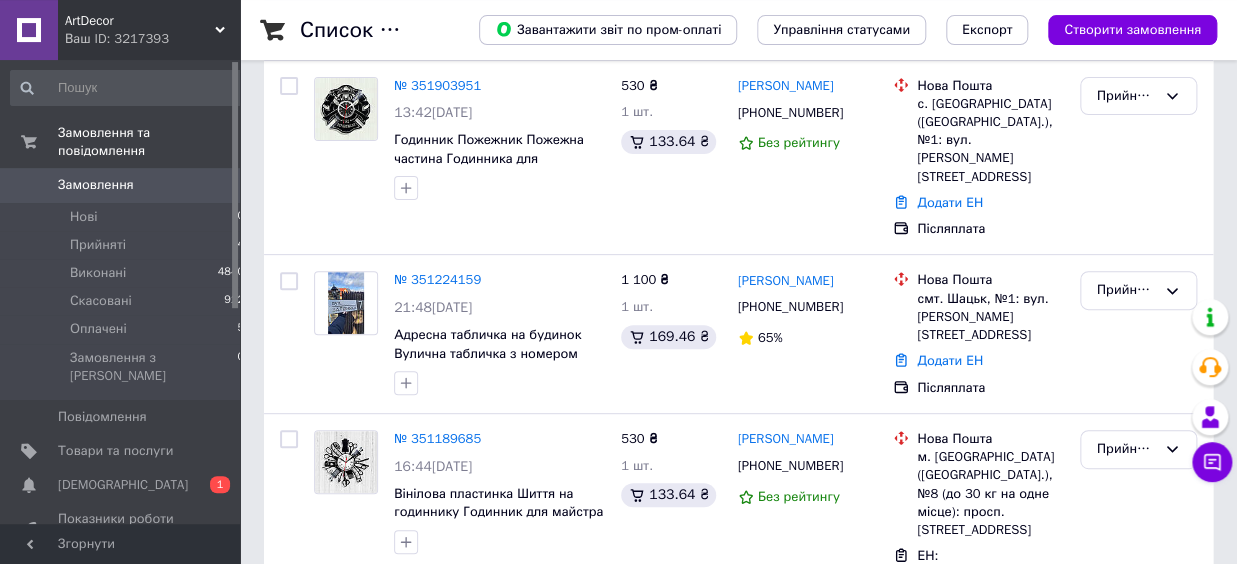 scroll, scrollTop: 110, scrollLeft: 0, axis: vertical 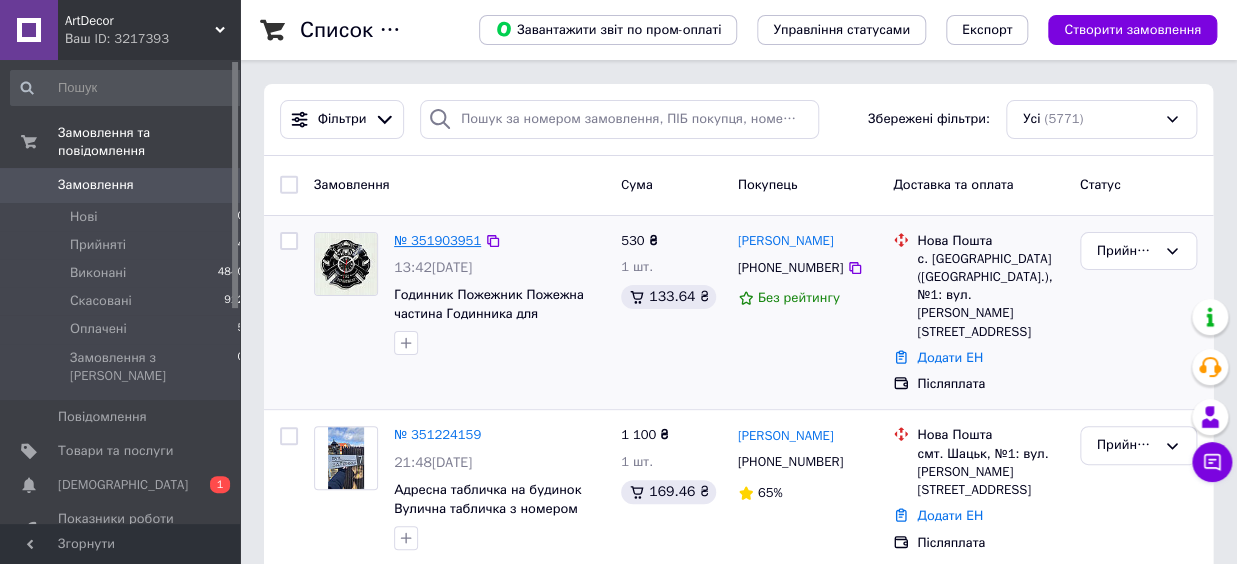 click on "№ 351903951" at bounding box center [437, 240] 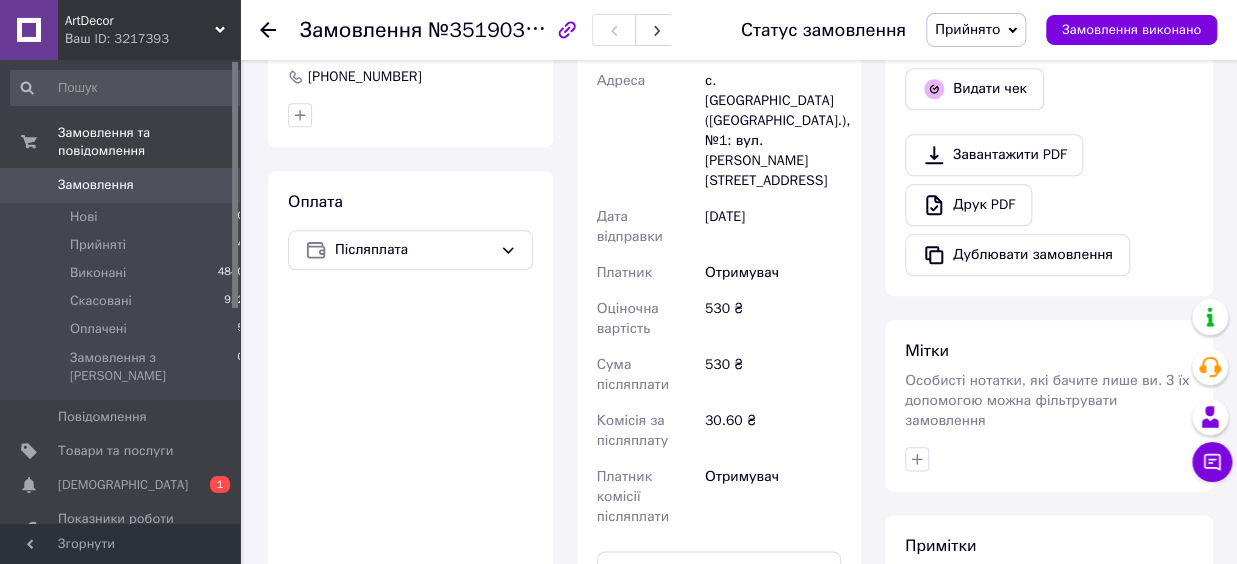 scroll, scrollTop: 660, scrollLeft: 0, axis: vertical 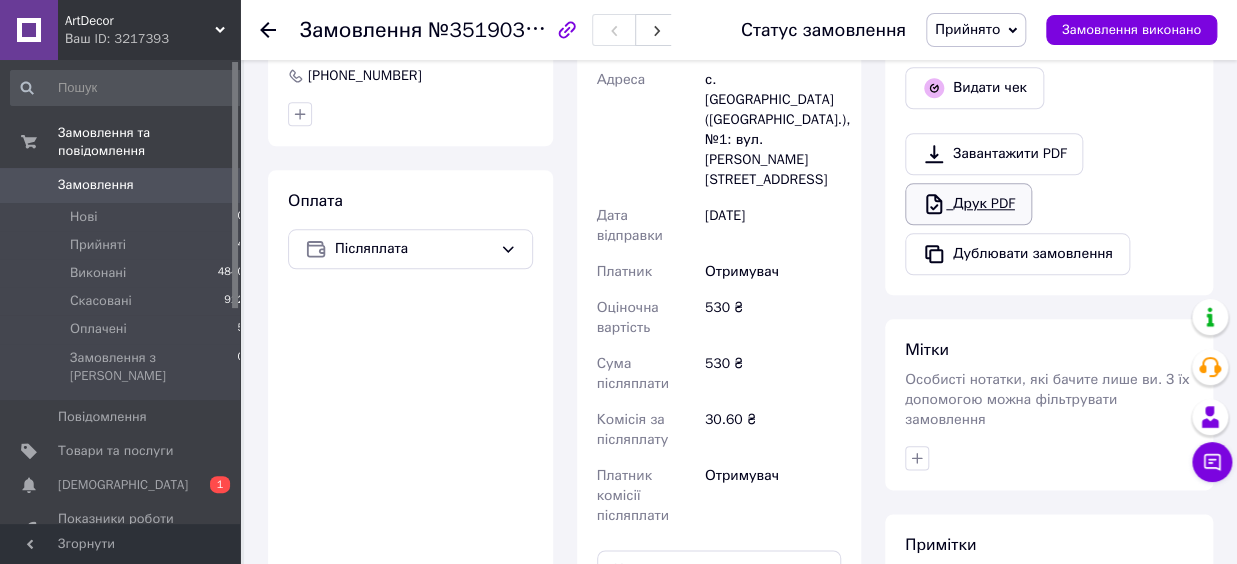 click on "Друк PDF" at bounding box center [968, 204] 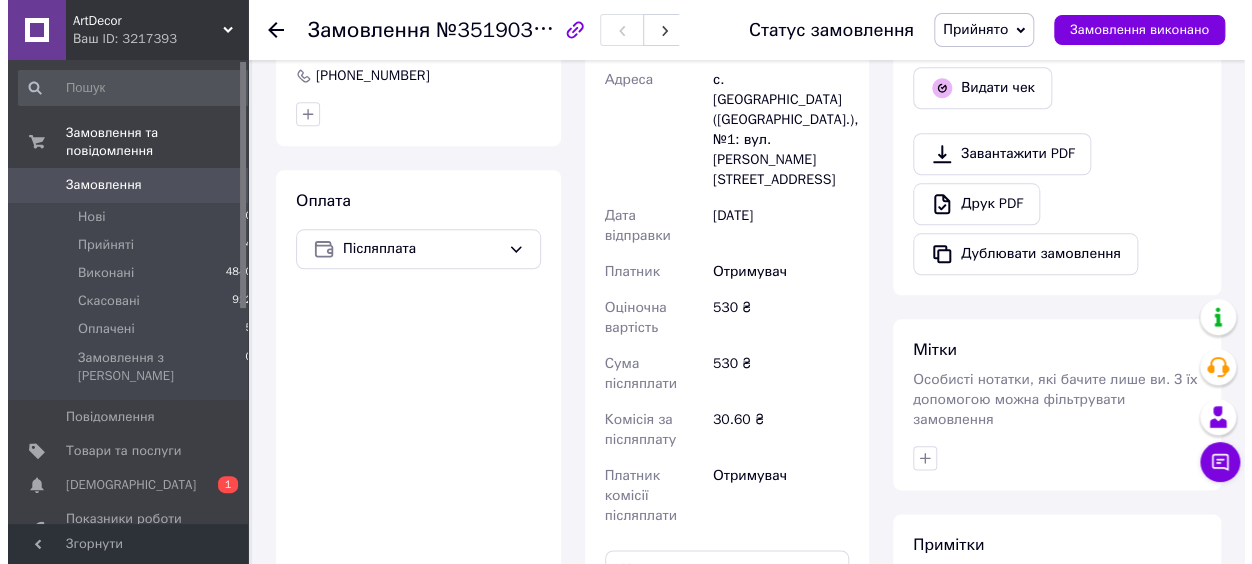 scroll, scrollTop: 220, scrollLeft: 0, axis: vertical 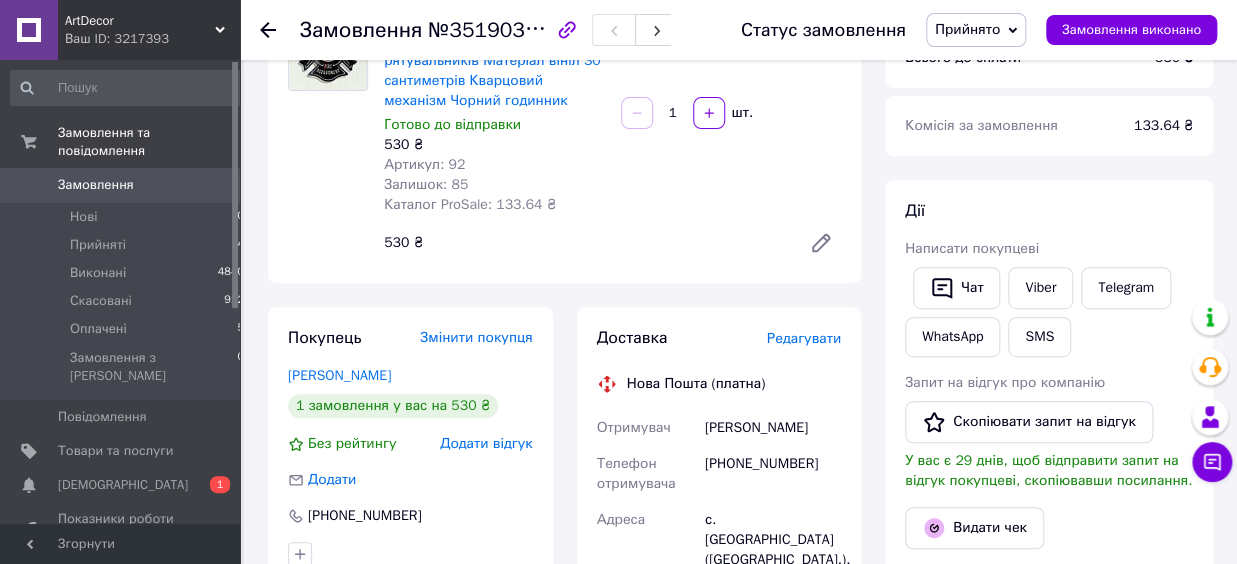 click on "Редагувати" at bounding box center (804, 338) 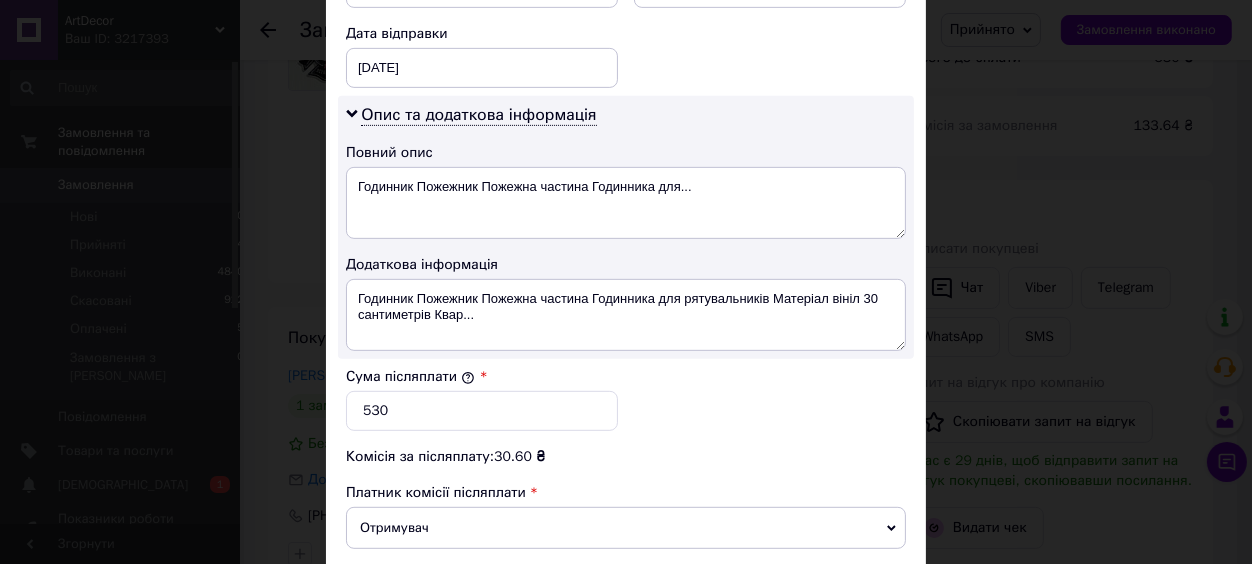 scroll, scrollTop: 1215, scrollLeft: 0, axis: vertical 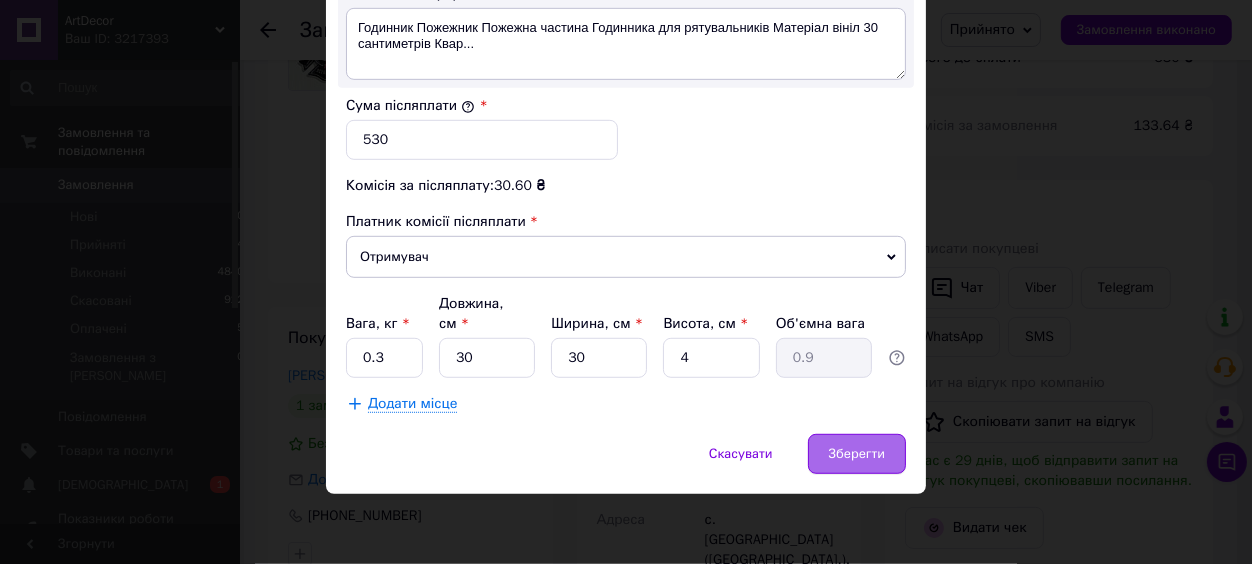 click on "Зберегти" at bounding box center [857, 454] 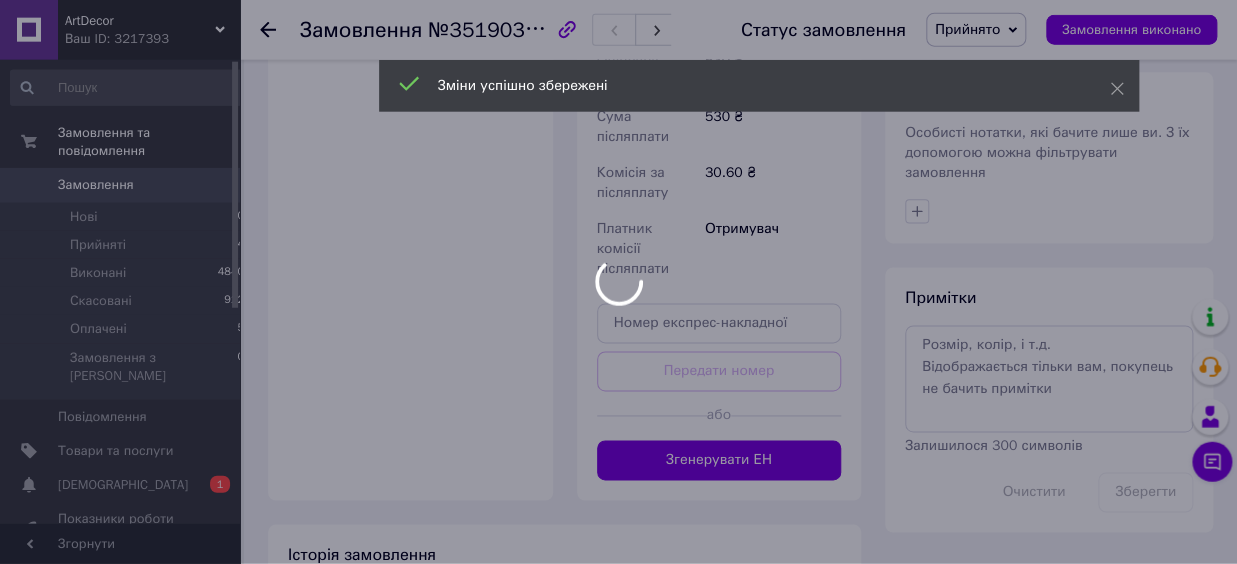 scroll, scrollTop: 957, scrollLeft: 0, axis: vertical 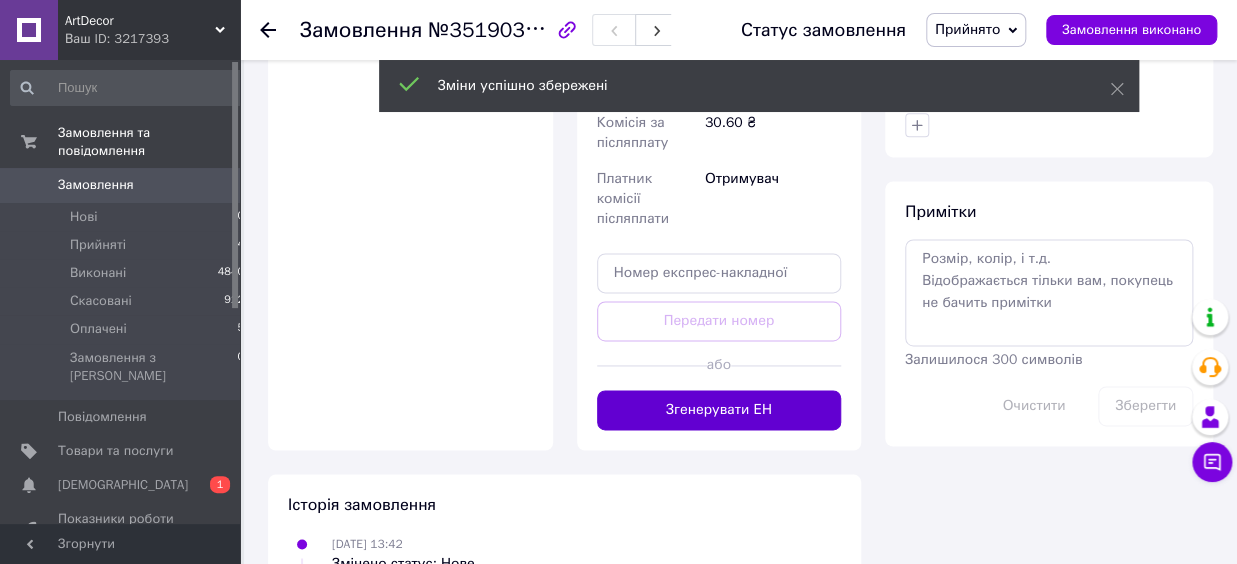 click on "Згенерувати ЕН" at bounding box center [719, 410] 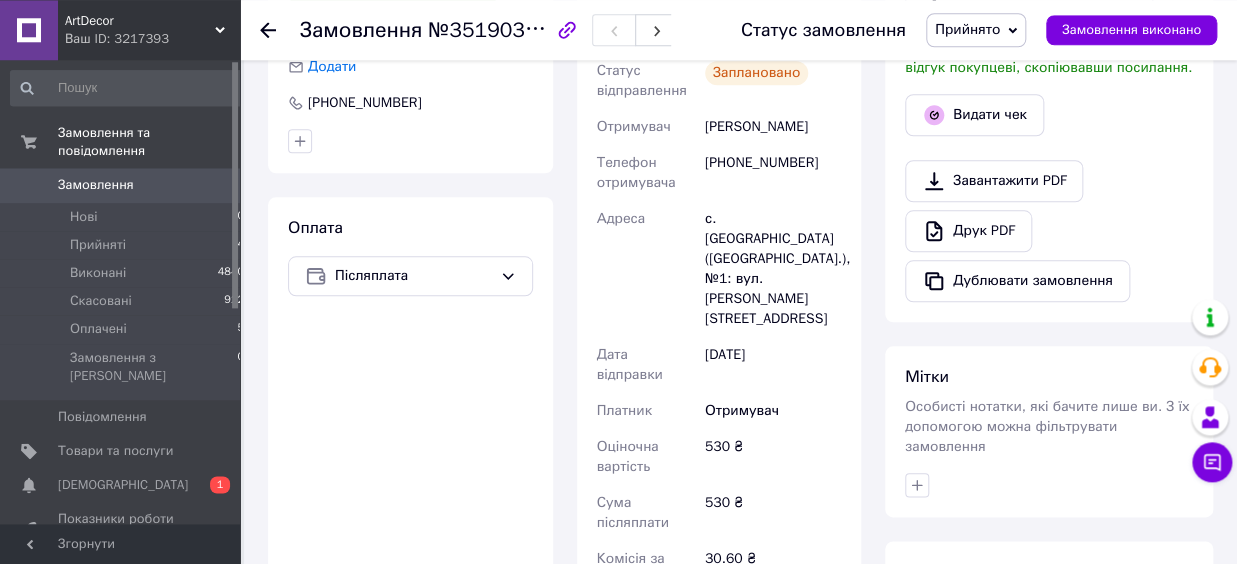 scroll, scrollTop: 627, scrollLeft: 0, axis: vertical 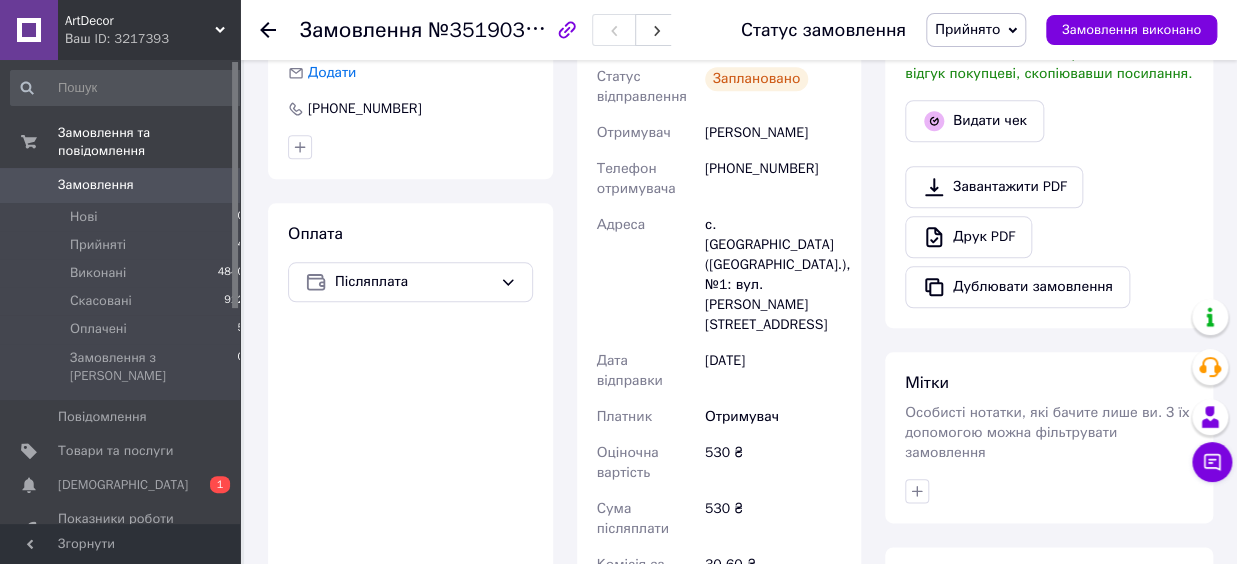 click on "Мельник Олександр" at bounding box center [773, 133] 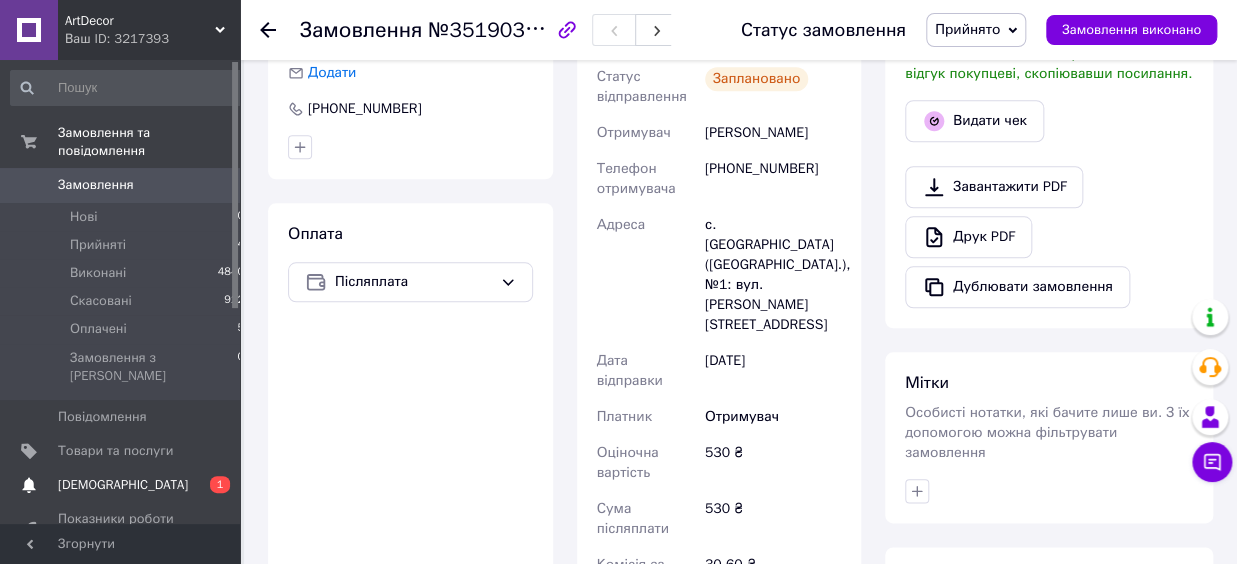 click on "Сповіщення 0 1" at bounding box center [128, 485] 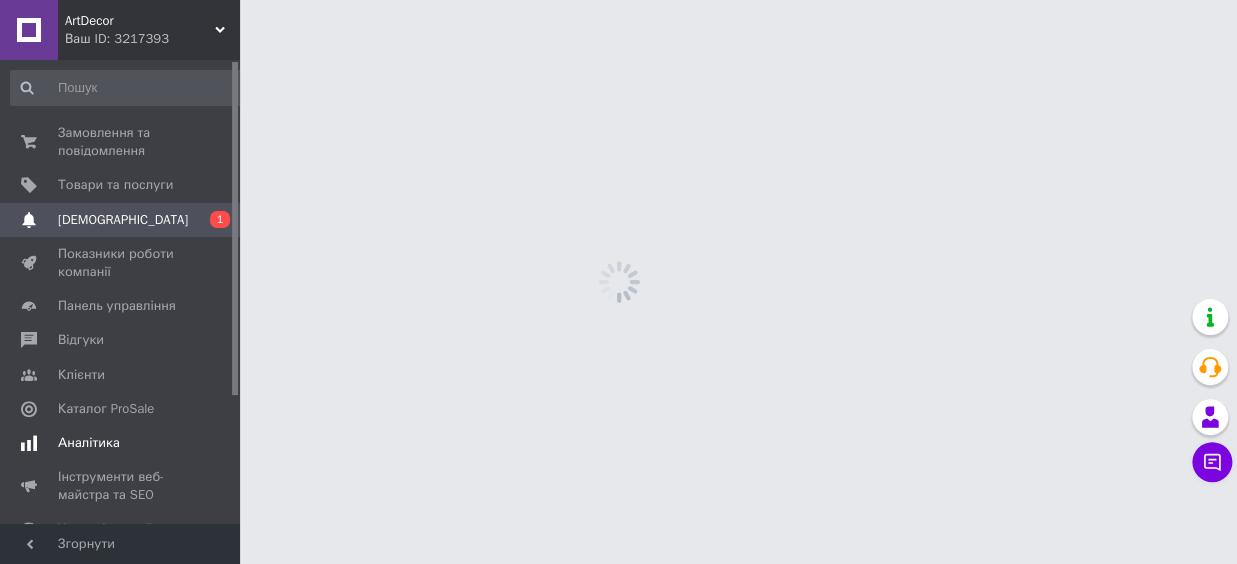 scroll, scrollTop: 0, scrollLeft: 0, axis: both 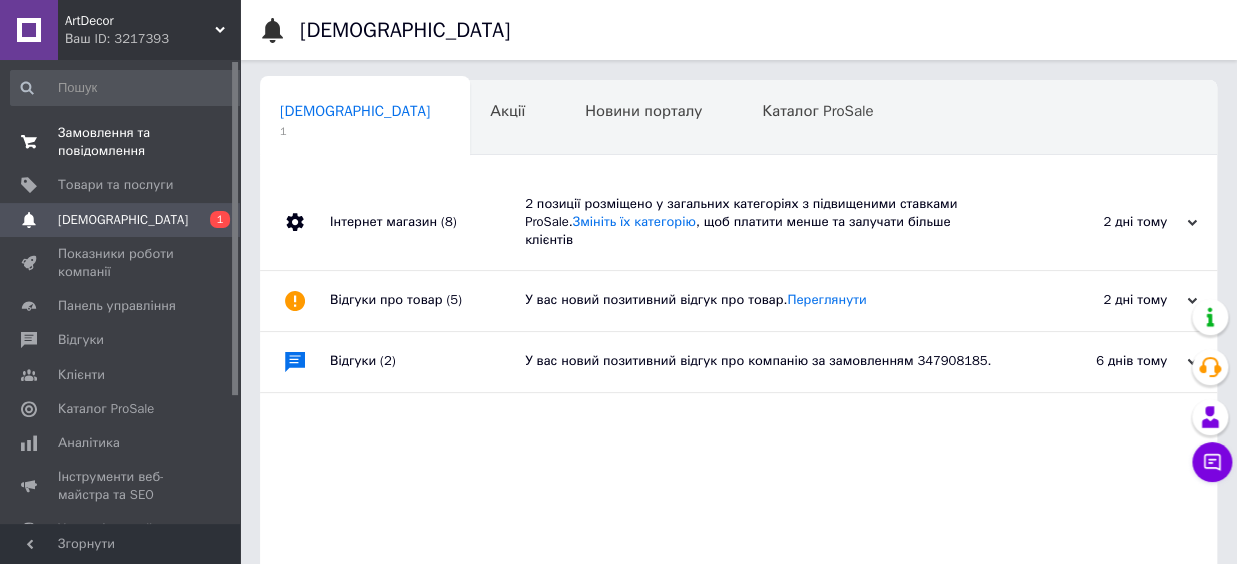 click on "Замовлення та повідомлення" at bounding box center [121, 142] 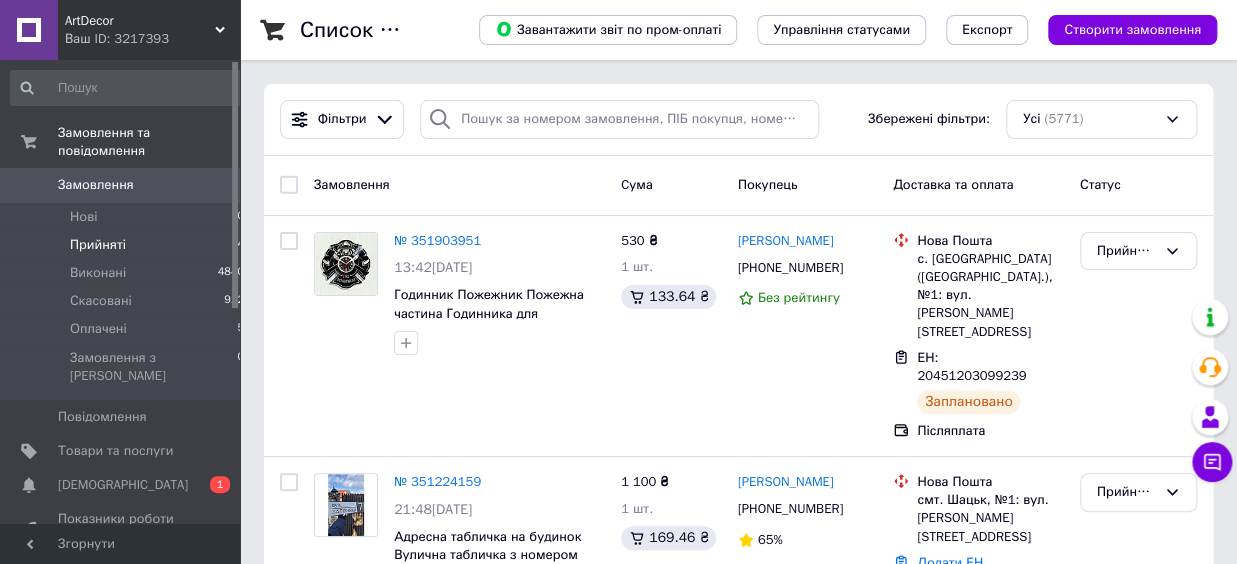 click on "Прийняті 4" at bounding box center [128, 245] 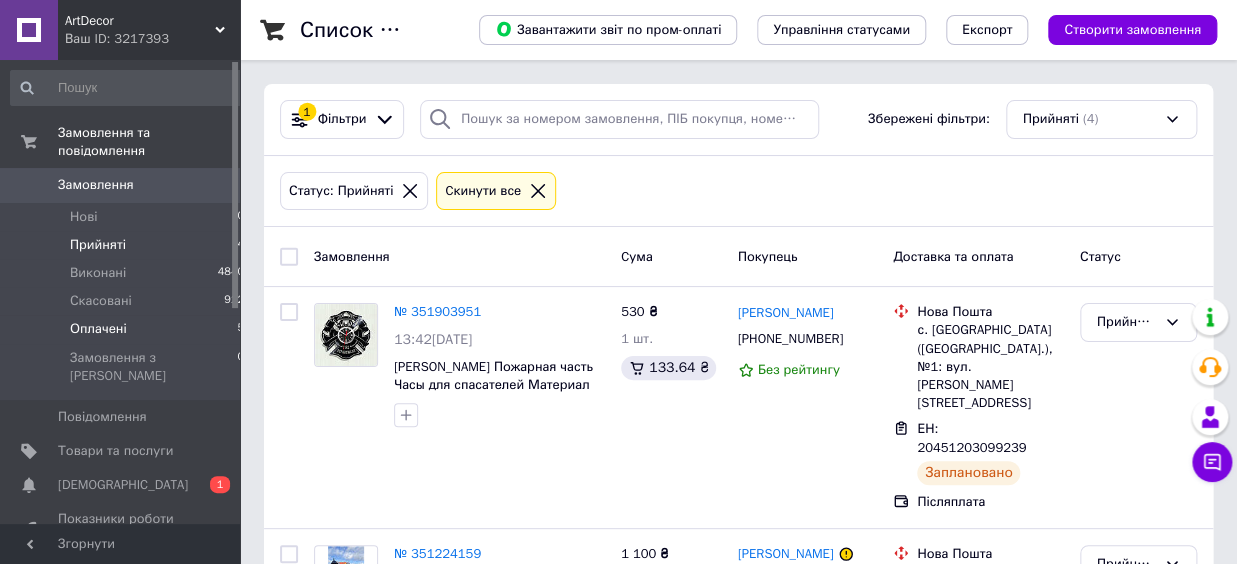 click on "Оплачені 5" at bounding box center (128, 329) 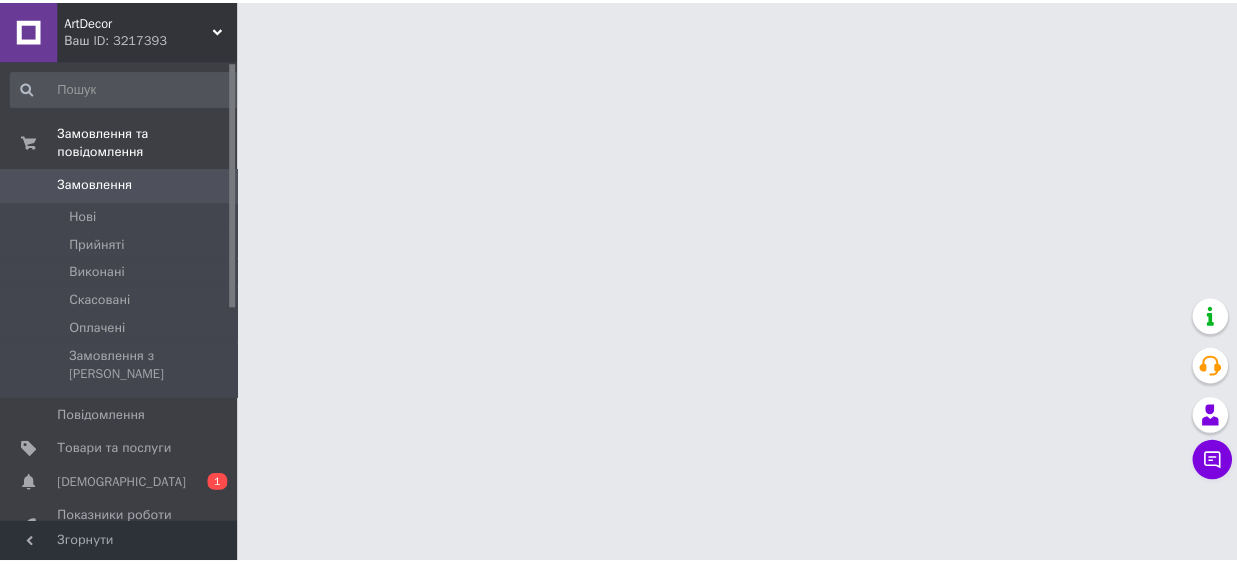 scroll, scrollTop: 0, scrollLeft: 0, axis: both 